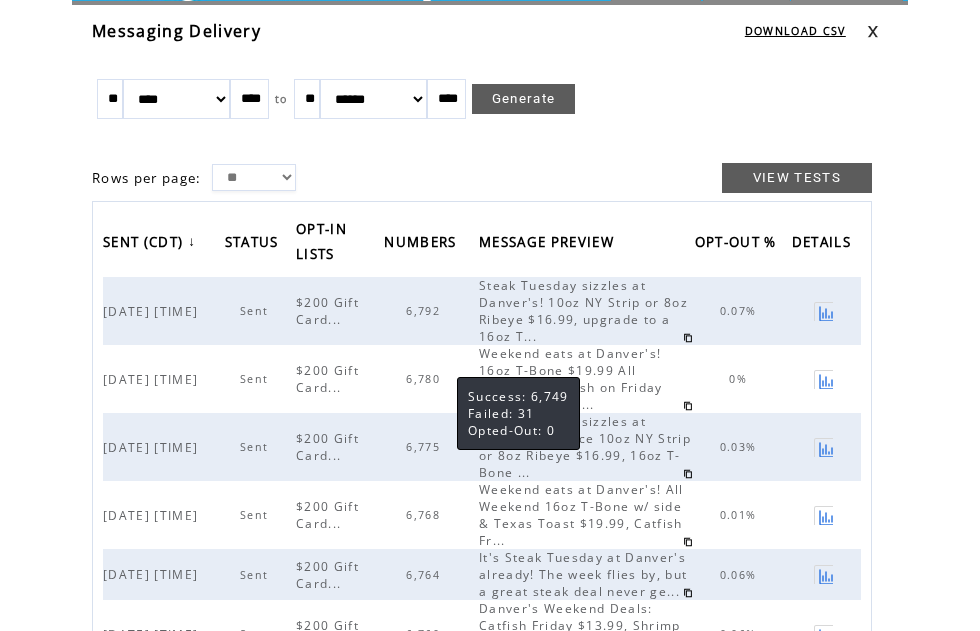 scroll, scrollTop: 71, scrollLeft: 0, axis: vertical 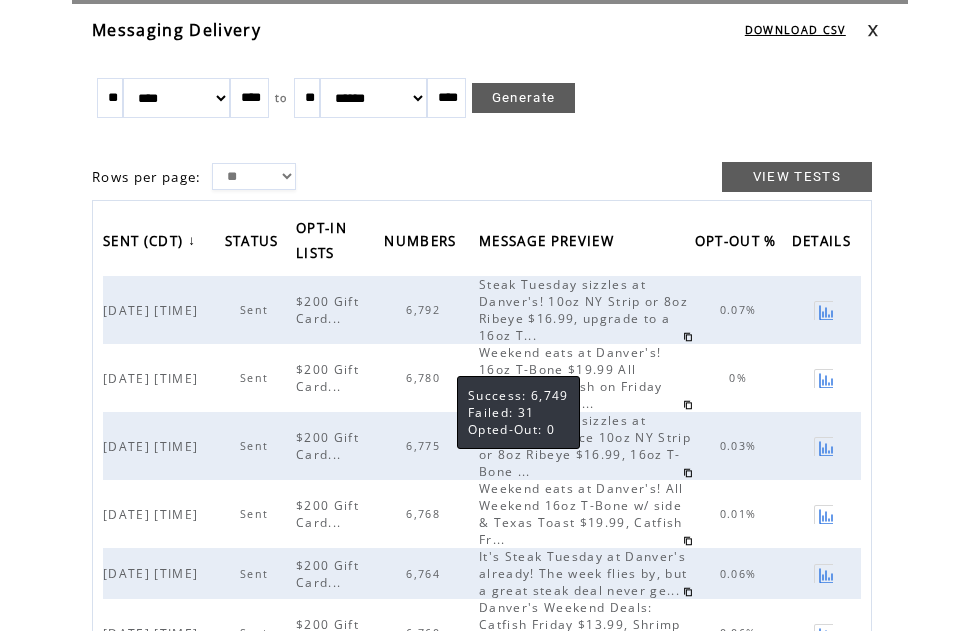 click at bounding box center (887, 30) 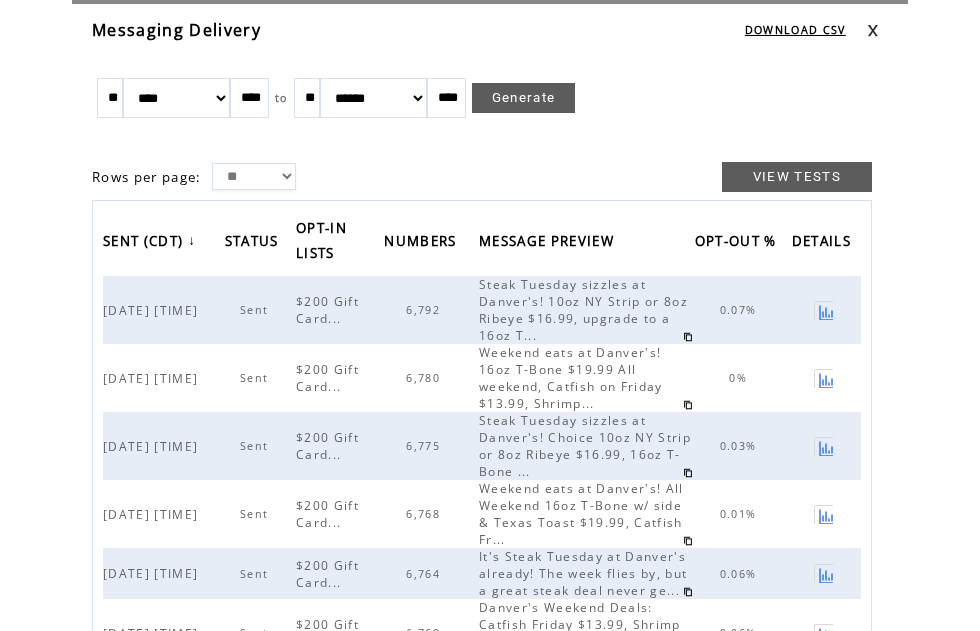 click at bounding box center [873, 30] 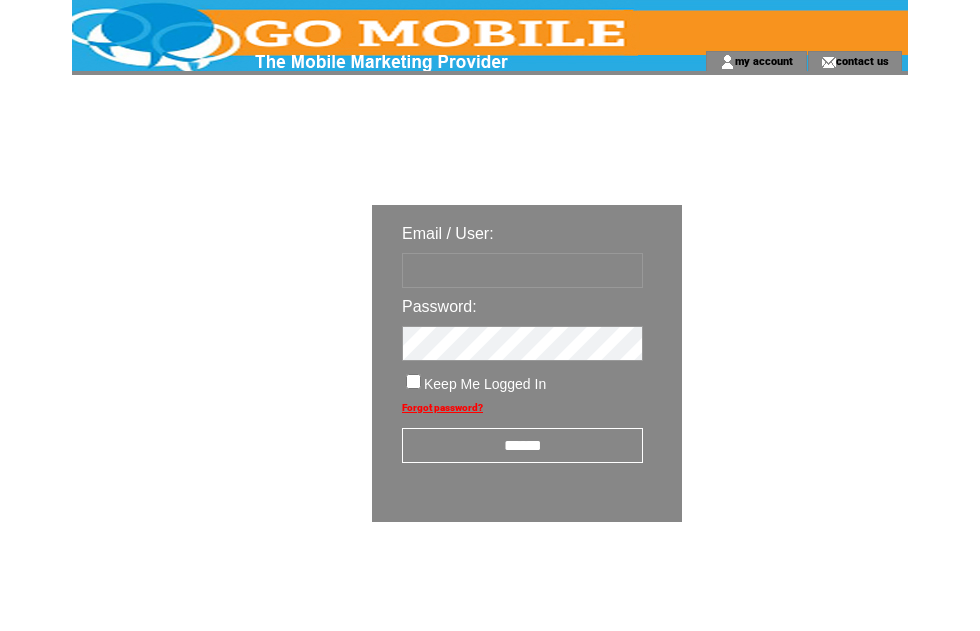 scroll, scrollTop: 0, scrollLeft: 0, axis: both 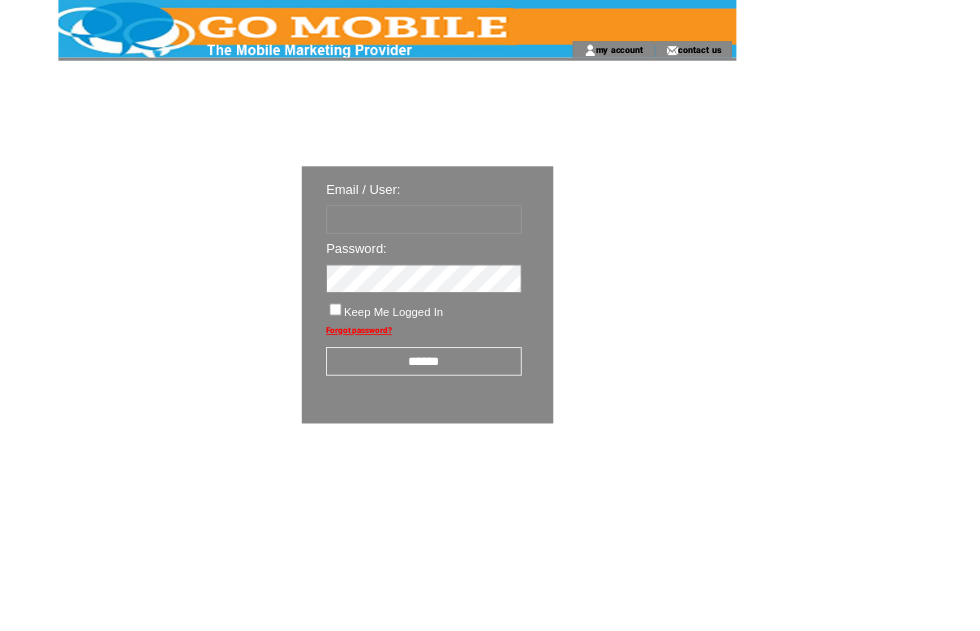 click on "Keep Me Logged In" at bounding box center (485, 384) 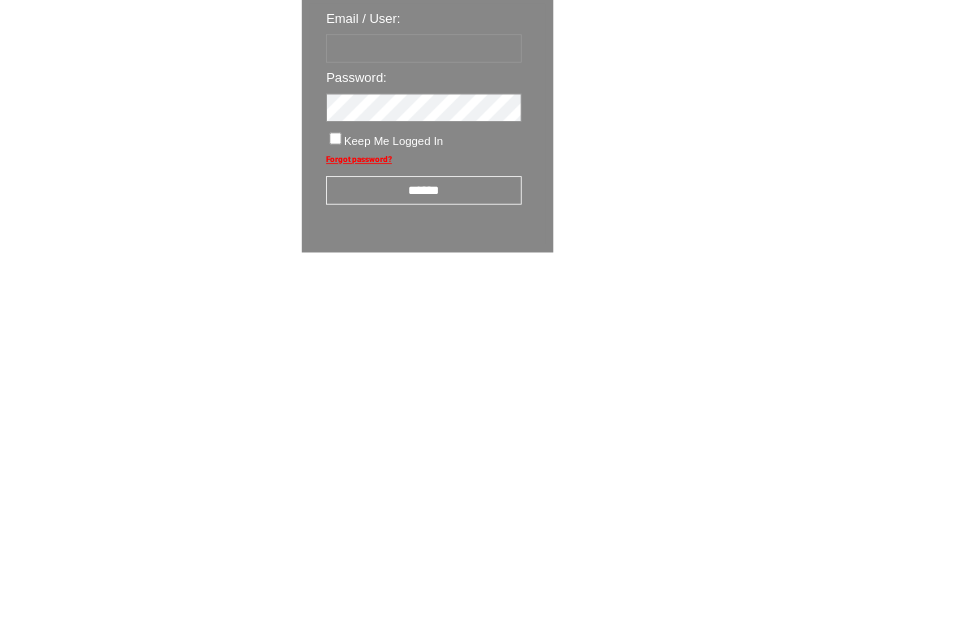 scroll, scrollTop: 34, scrollLeft: 0, axis: vertical 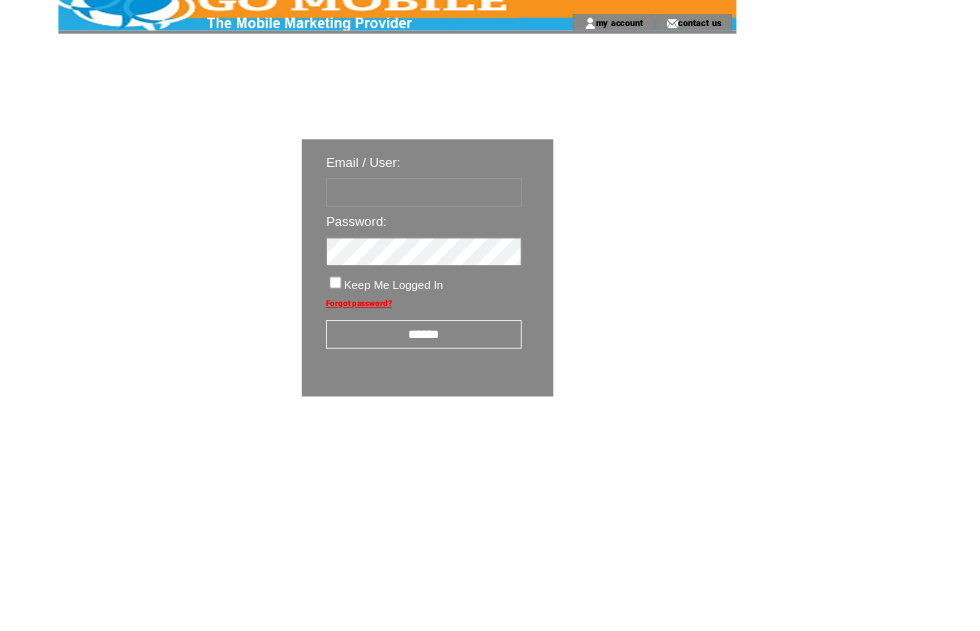 type on "********" 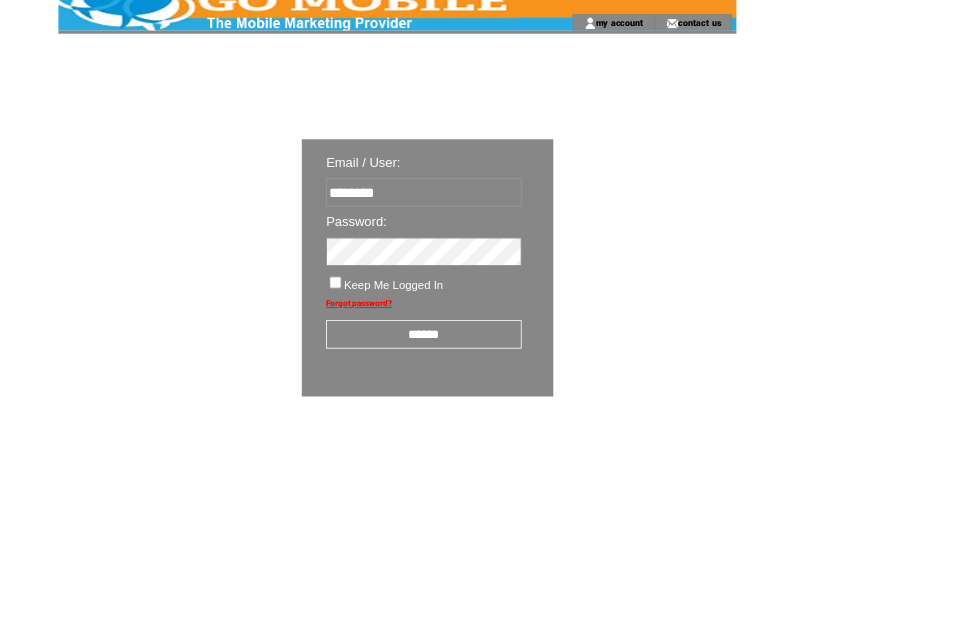 scroll, scrollTop: 34, scrollLeft: 0, axis: vertical 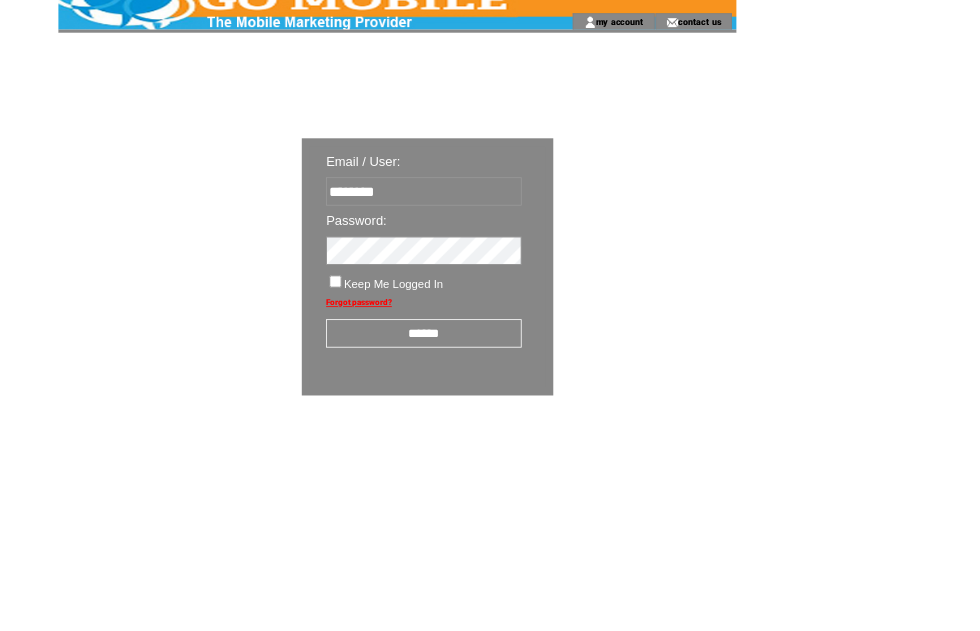 click on "******" at bounding box center (522, 411) 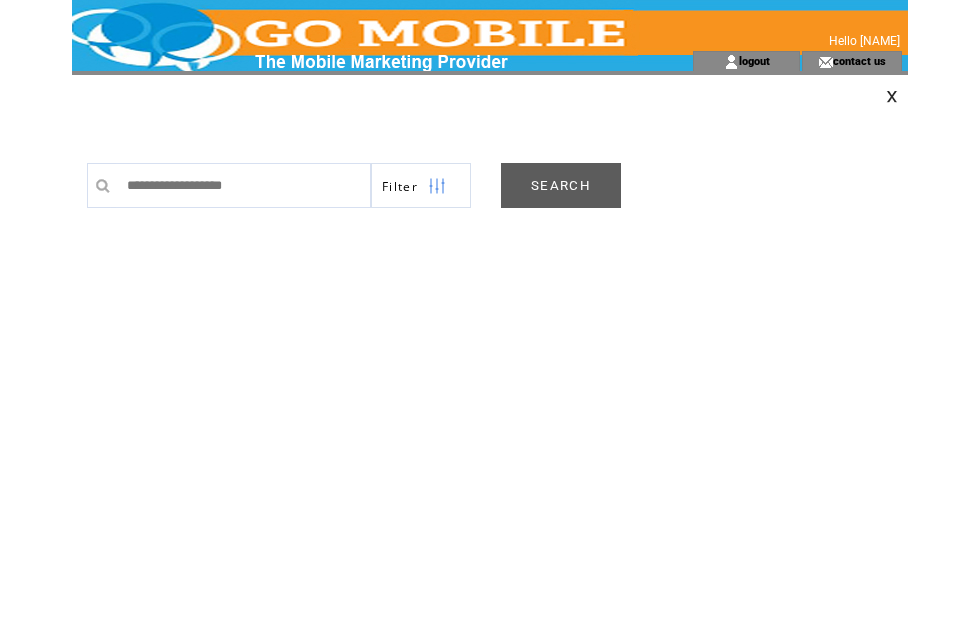 scroll, scrollTop: 0, scrollLeft: 0, axis: both 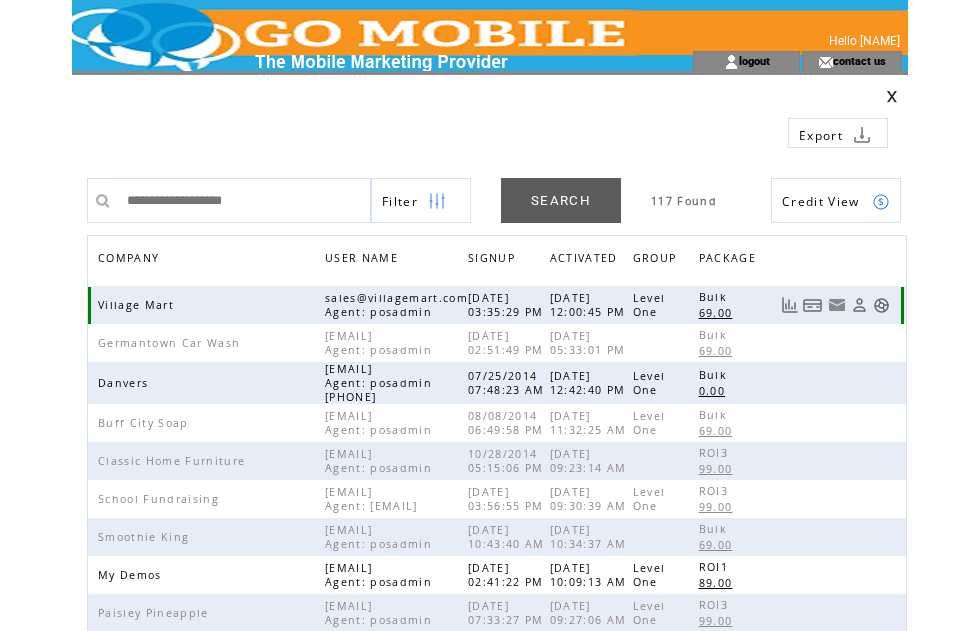 click at bounding box center [881, 305] 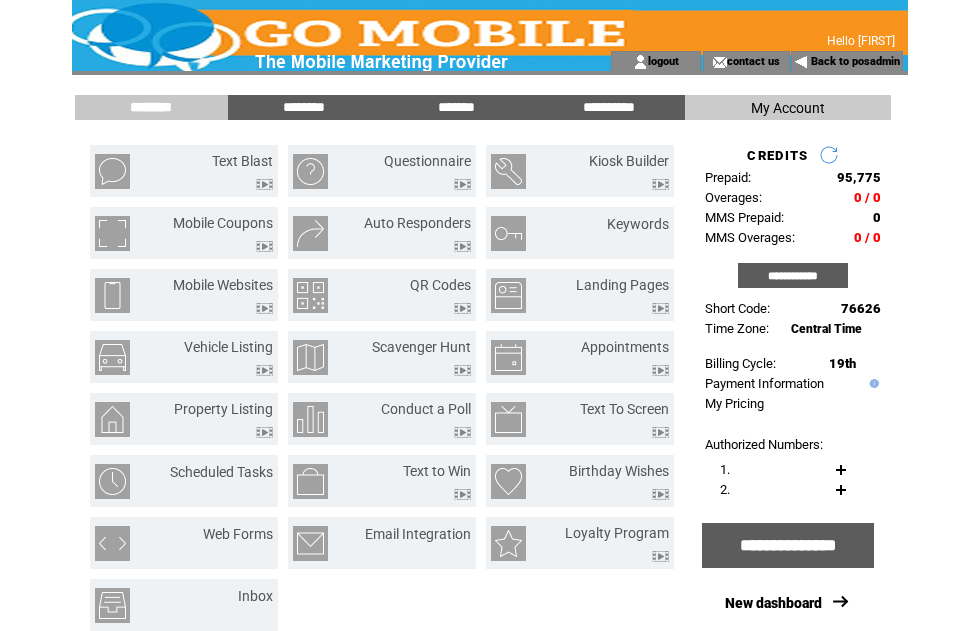 scroll, scrollTop: 0, scrollLeft: 0, axis: both 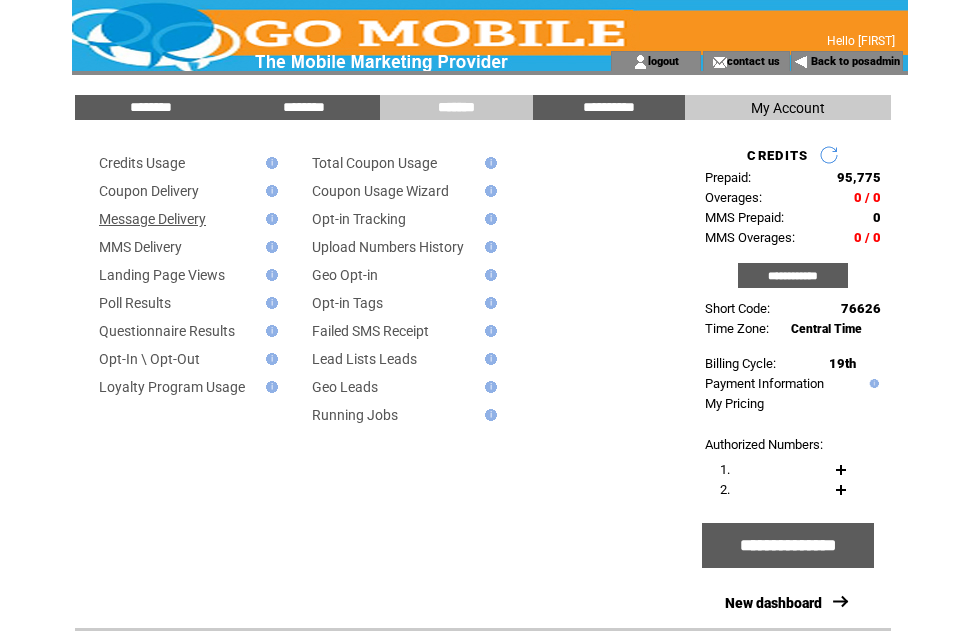 click on "Message Delivery" at bounding box center (152, 219) 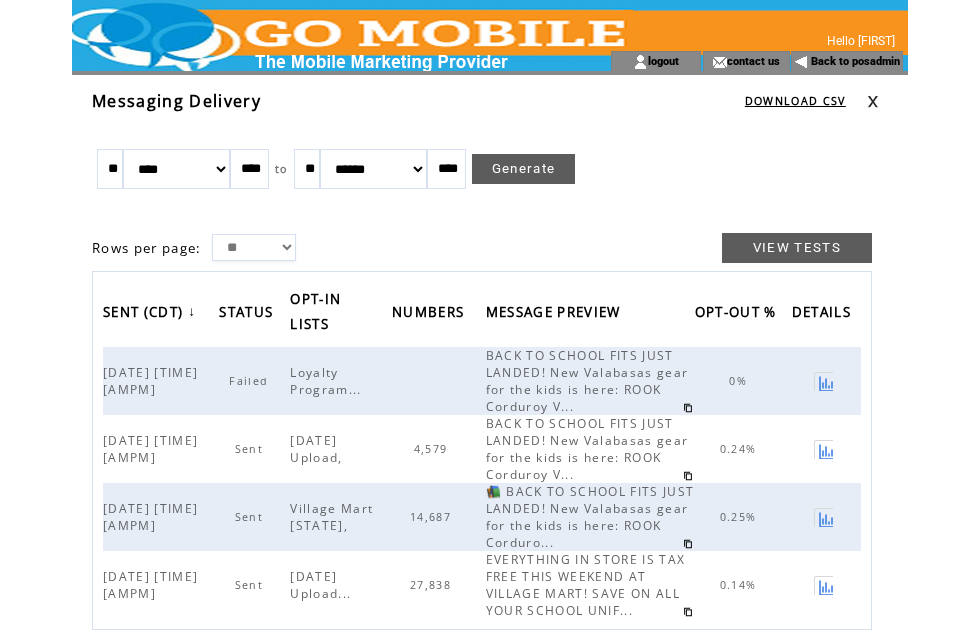scroll, scrollTop: 0, scrollLeft: 0, axis: both 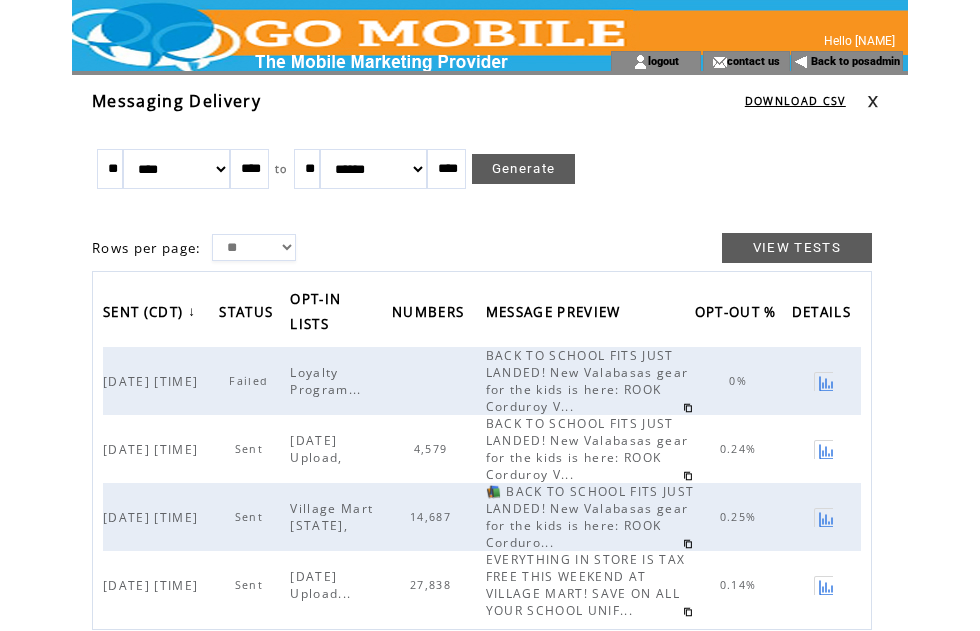 click at bounding box center [873, 101] 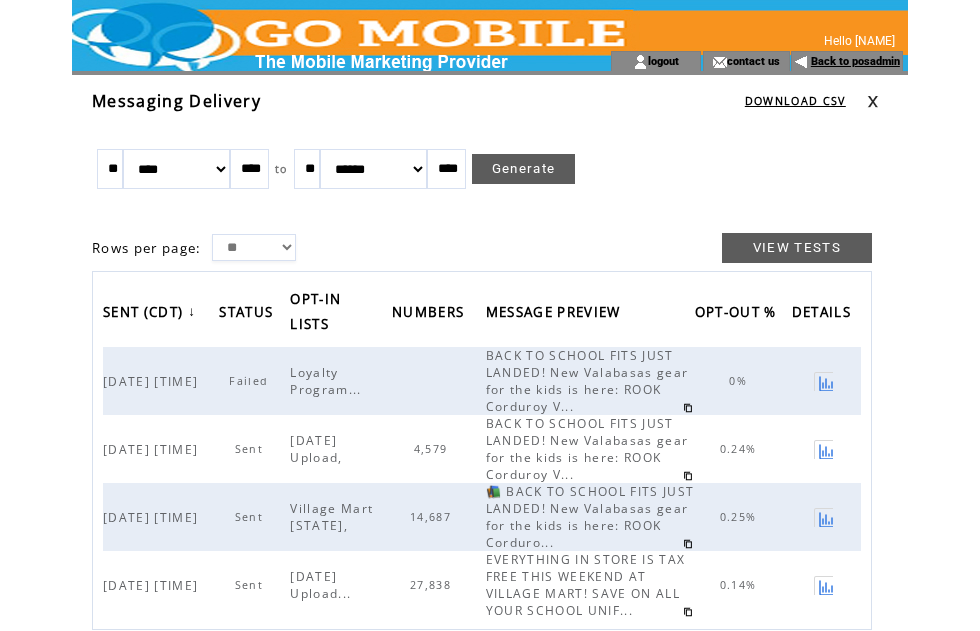 click on "Back to posadmin" at bounding box center (855, 61) 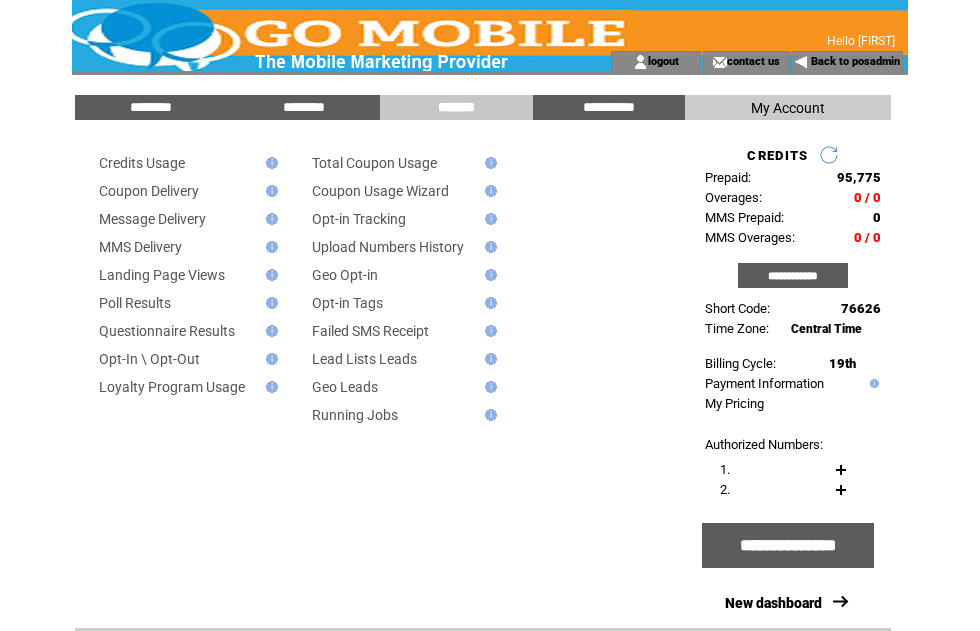 scroll, scrollTop: 0, scrollLeft: 0, axis: both 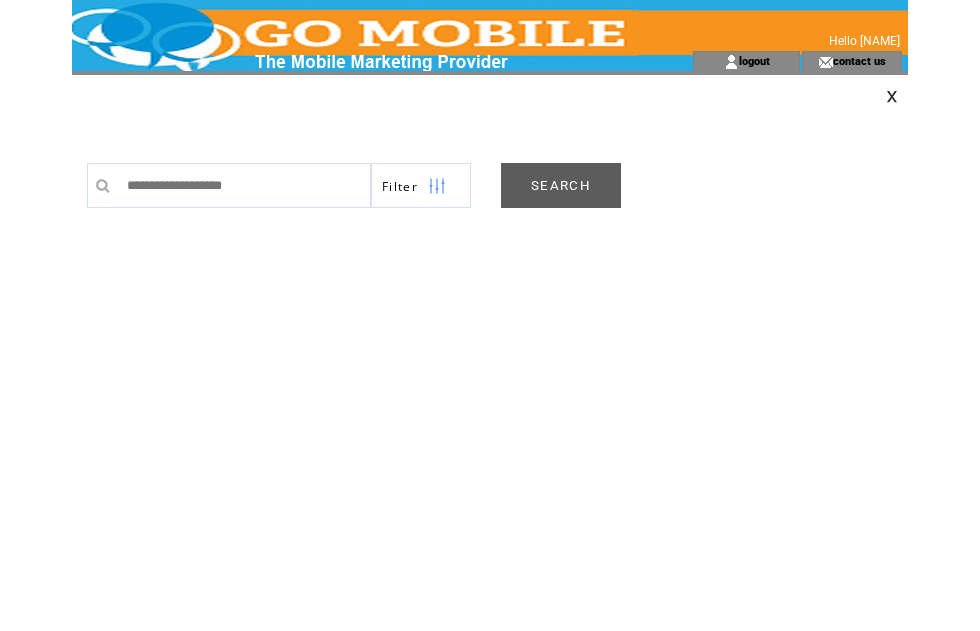 click on "SEARCH" at bounding box center (561, 185) 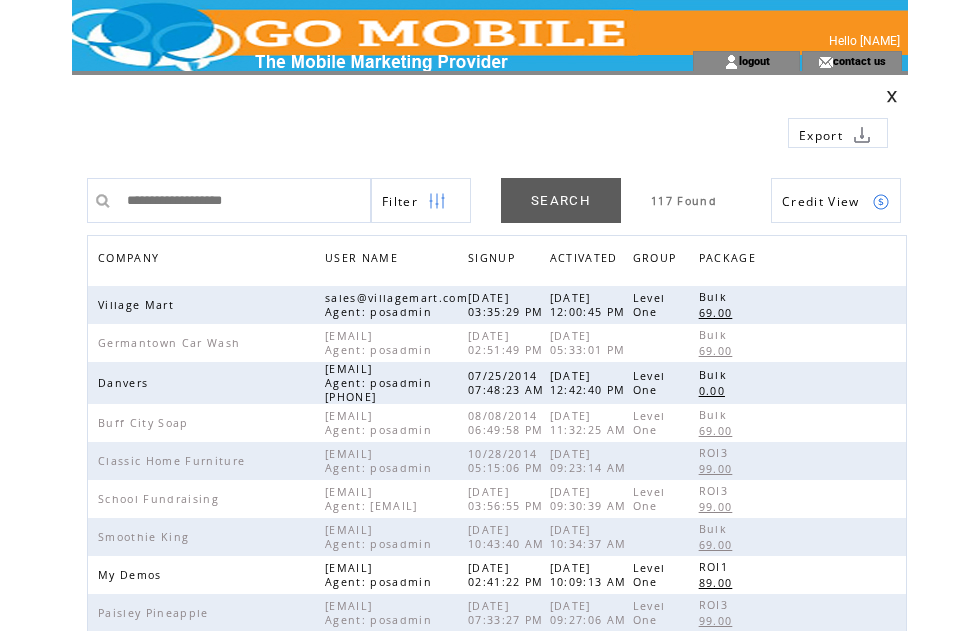 scroll, scrollTop: 0, scrollLeft: 0, axis: both 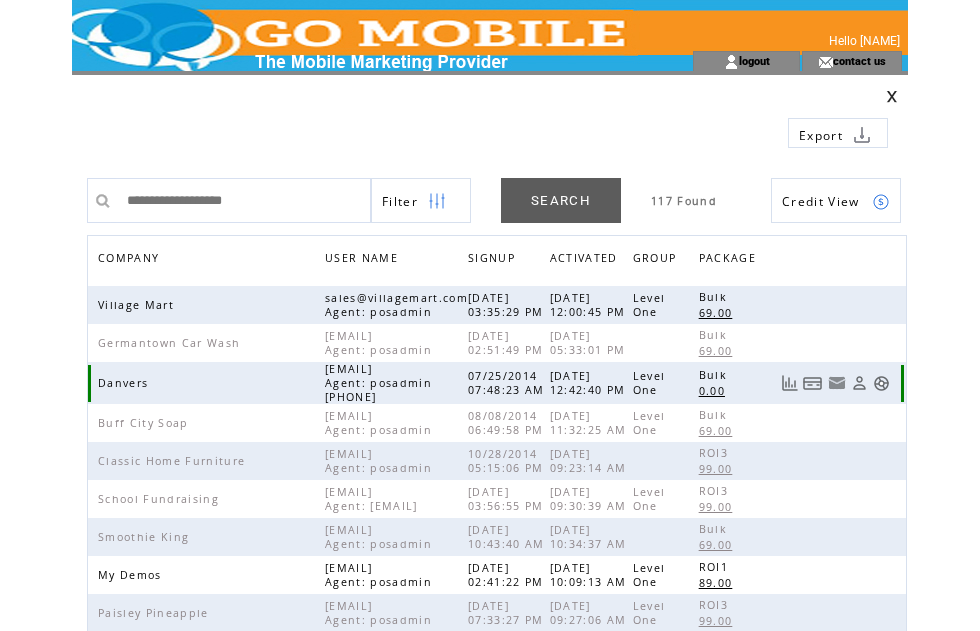 click at bounding box center (881, 383) 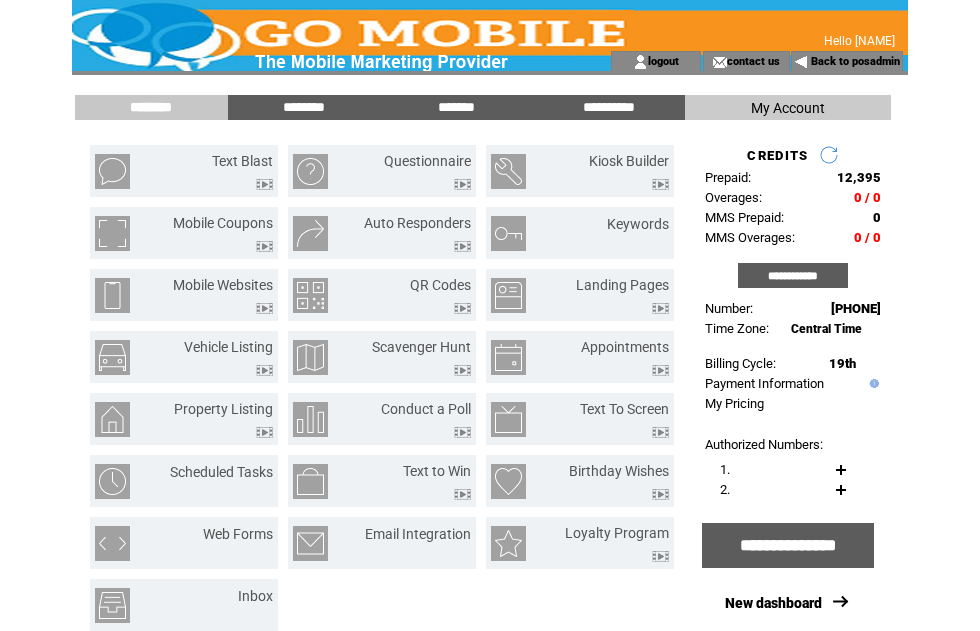 scroll, scrollTop: 0, scrollLeft: 0, axis: both 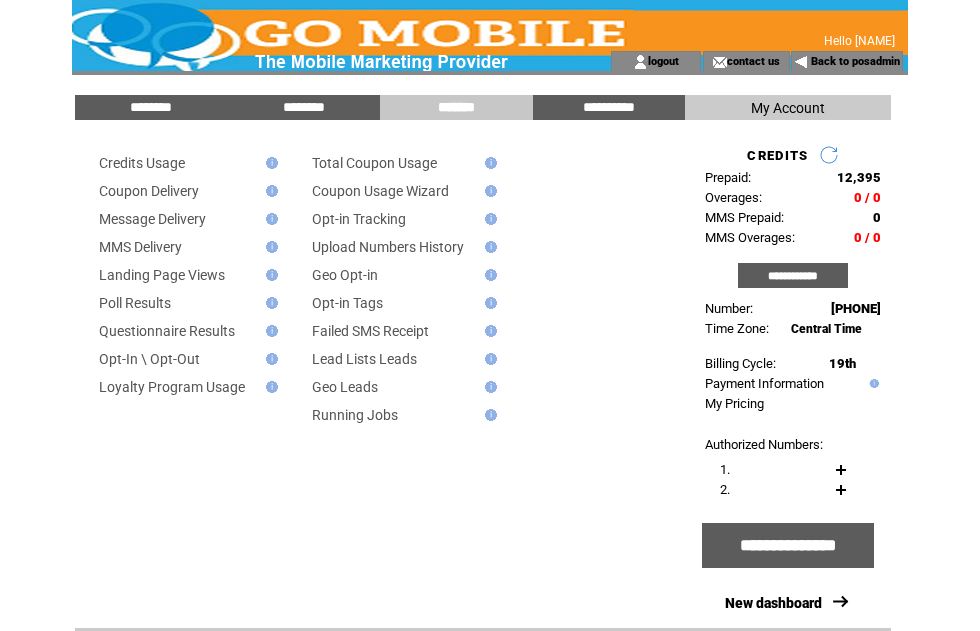 click on "Message Delivery" at bounding box center [152, 219] 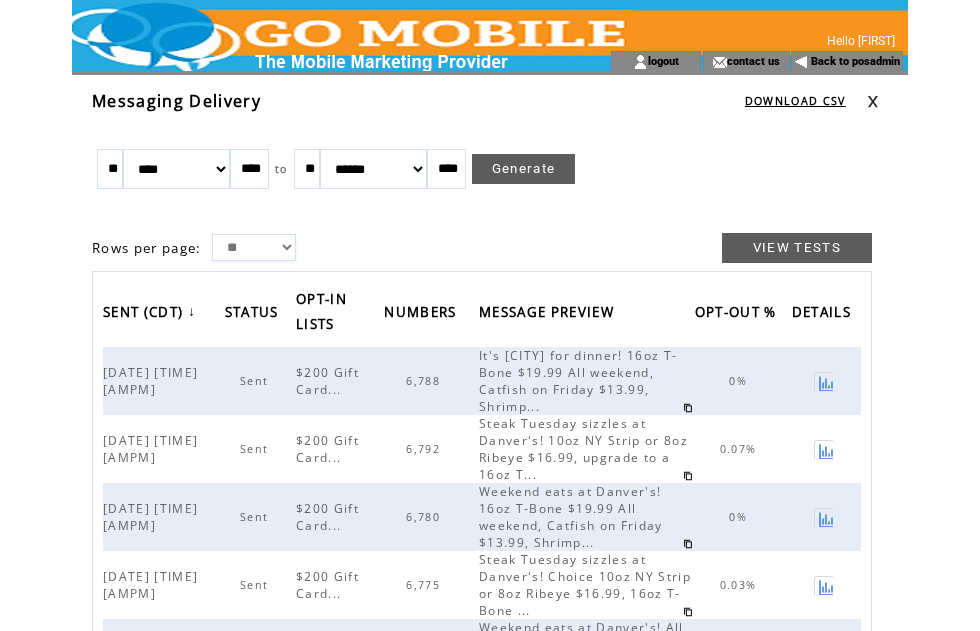 scroll, scrollTop: 0, scrollLeft: 0, axis: both 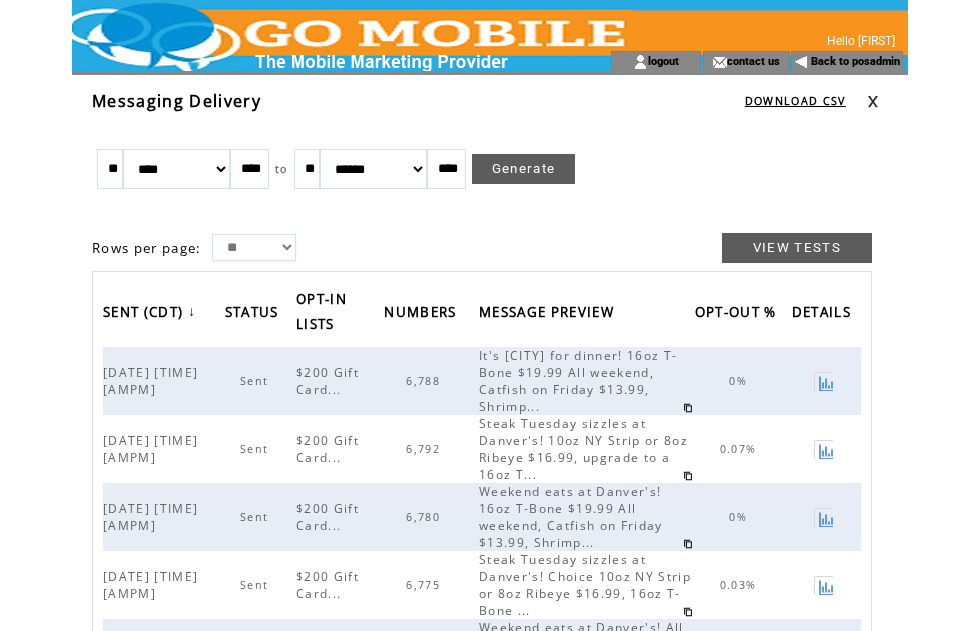 click at bounding box center (873, 101) 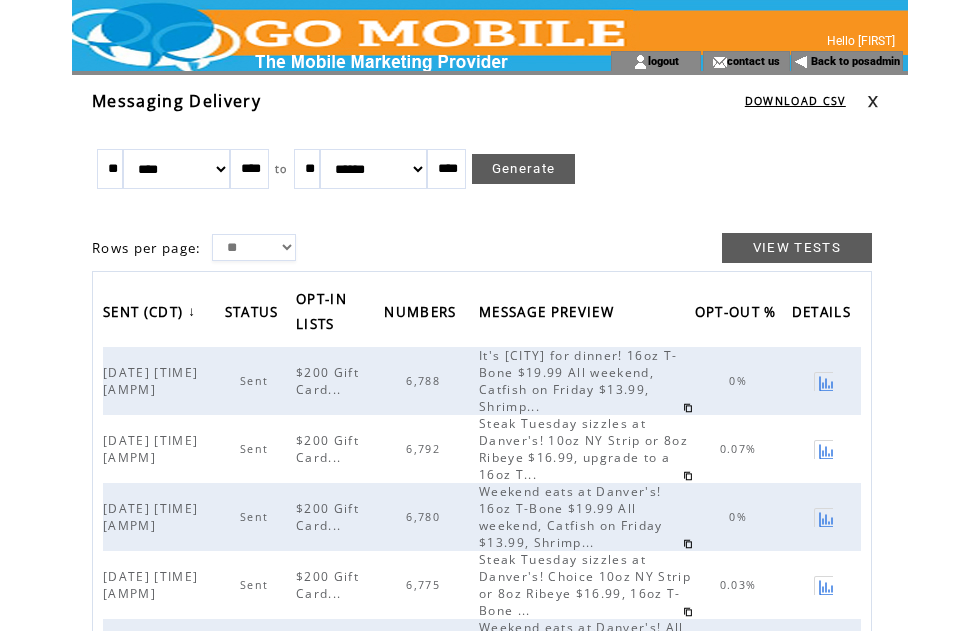 click on "6,788" at bounding box center [425, 381] 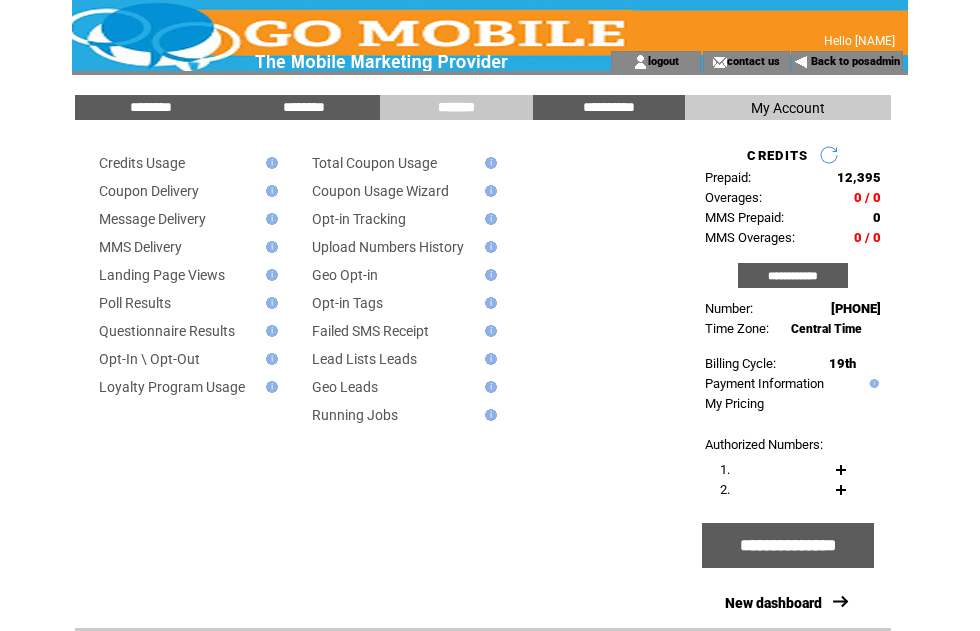 scroll, scrollTop: 0, scrollLeft: 0, axis: both 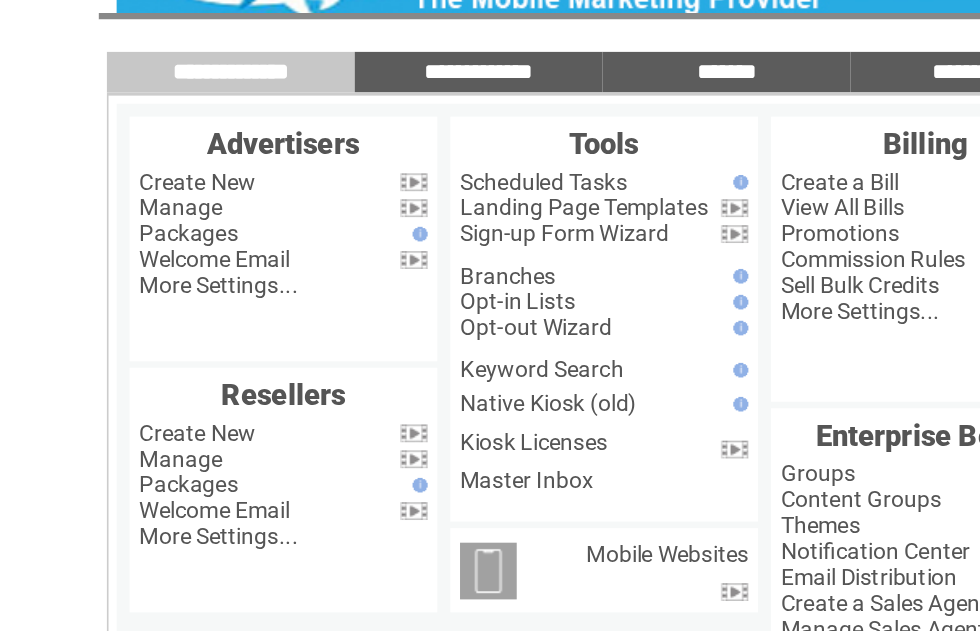 click on "Manage" at bounding box center [111, 191] 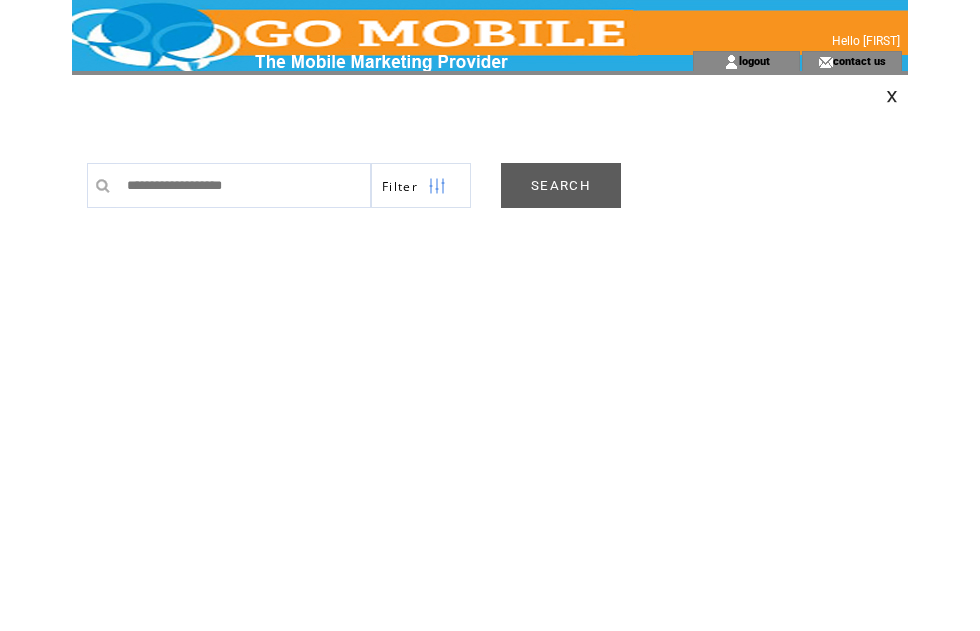 scroll, scrollTop: 0, scrollLeft: 0, axis: both 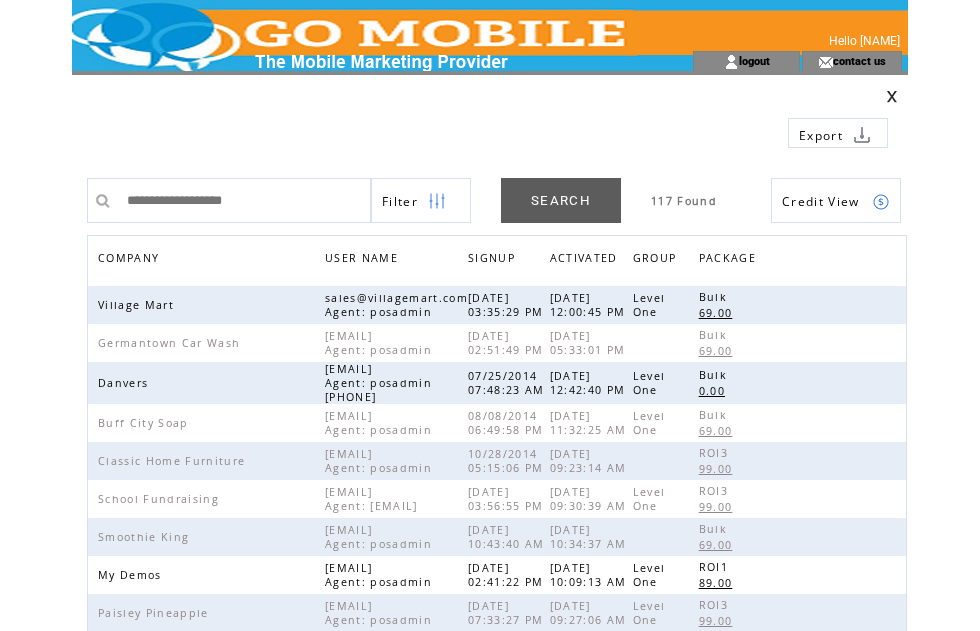 click on "COMPANY" at bounding box center [131, 260] 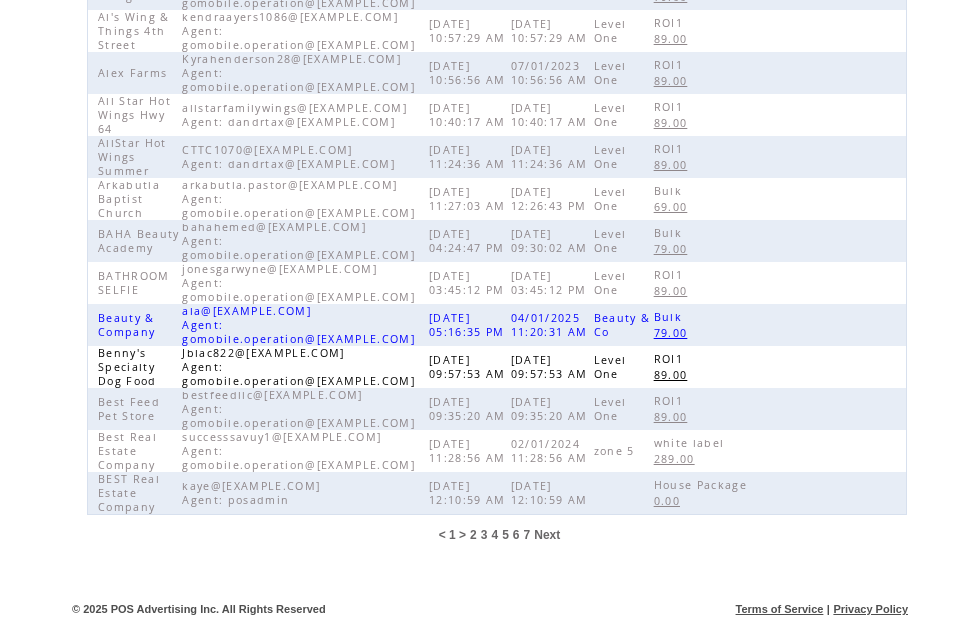 scroll, scrollTop: 629, scrollLeft: 0, axis: vertical 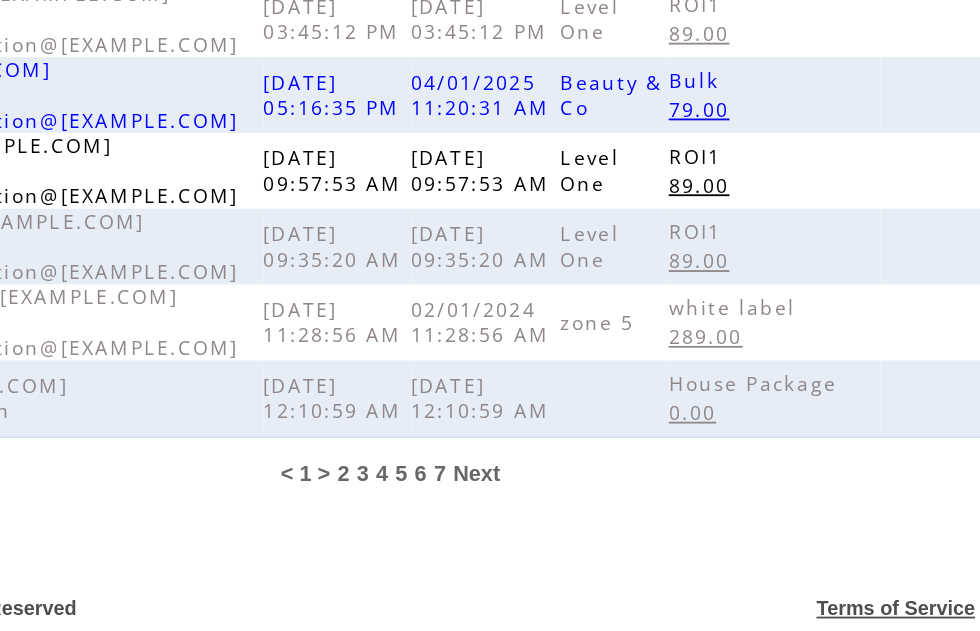 click on "5" at bounding box center [505, 541] 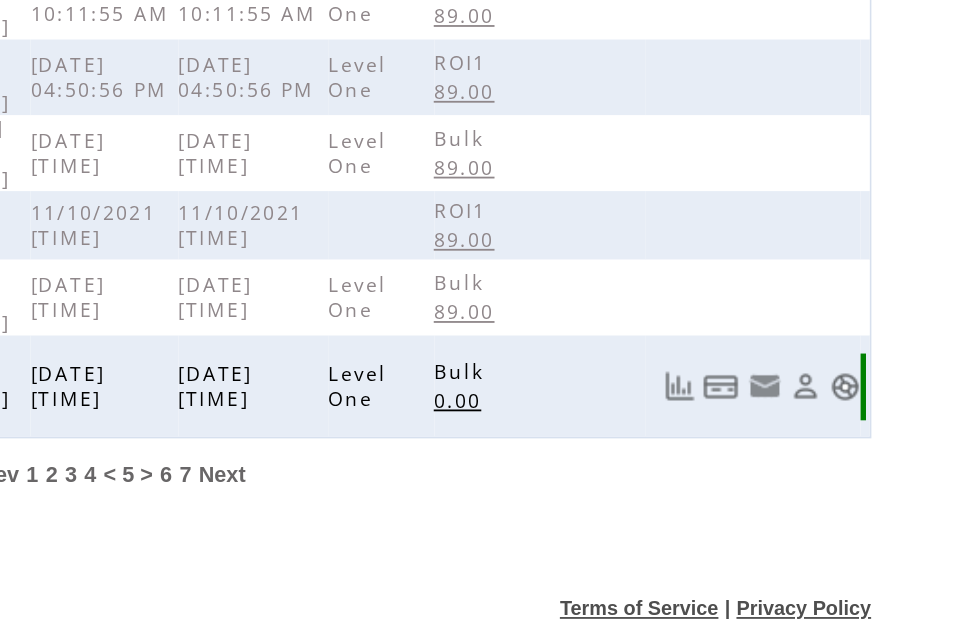 click at bounding box center [905, 492] 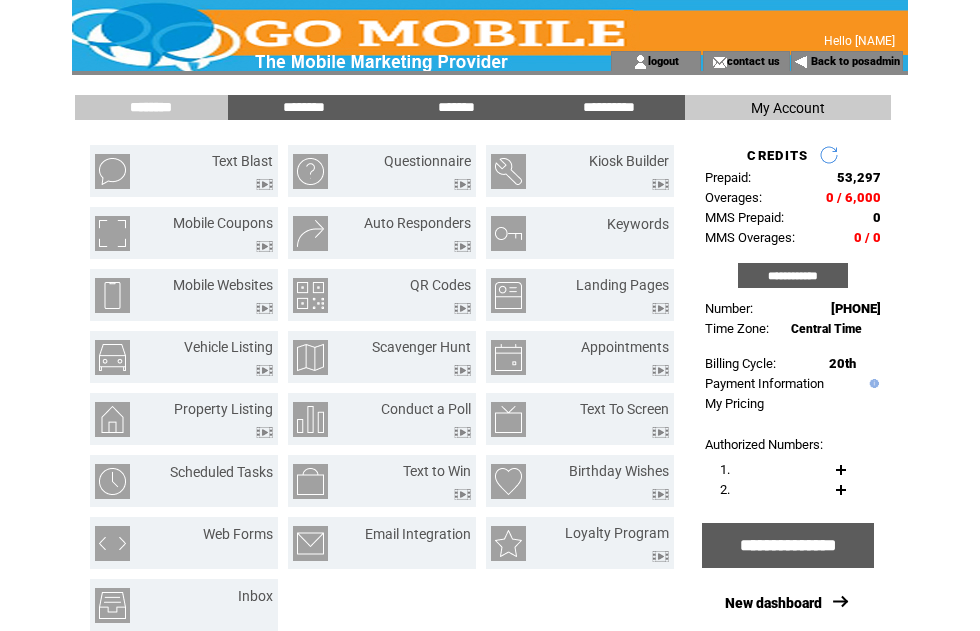 scroll, scrollTop: 0, scrollLeft: 0, axis: both 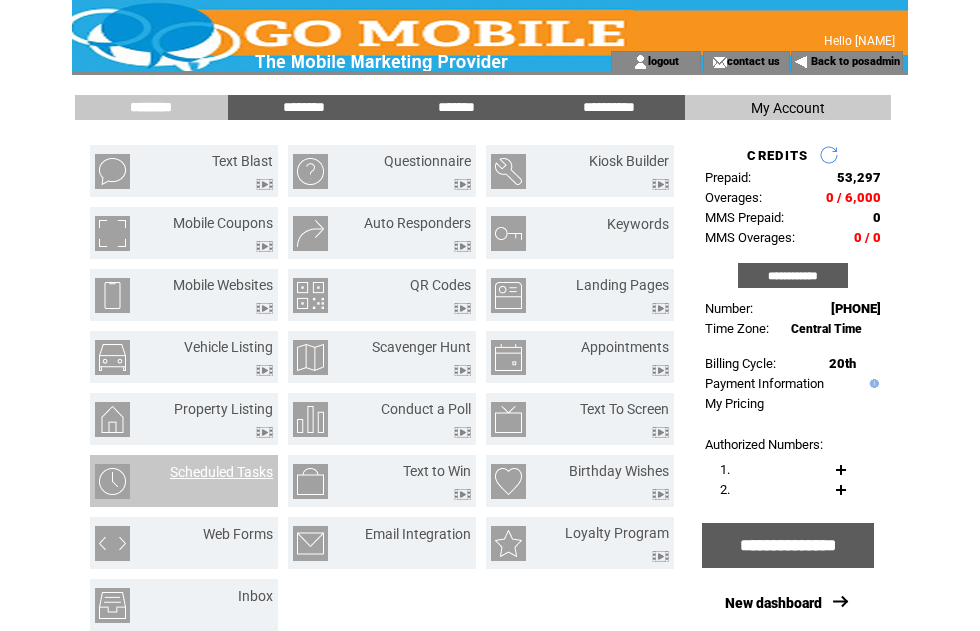click on "Scheduled Tasks" at bounding box center (221, 472) 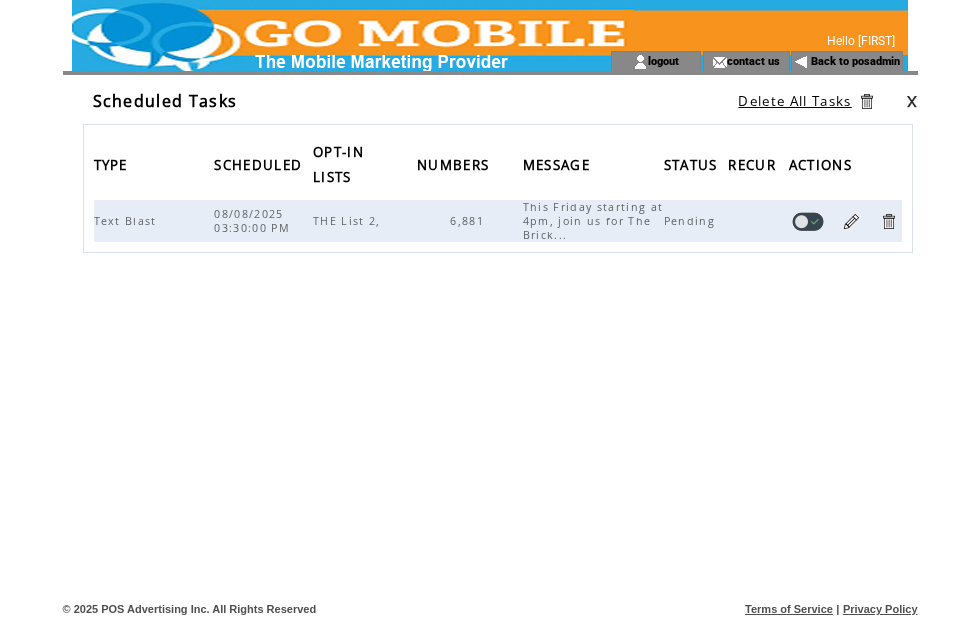 scroll, scrollTop: 0, scrollLeft: 0, axis: both 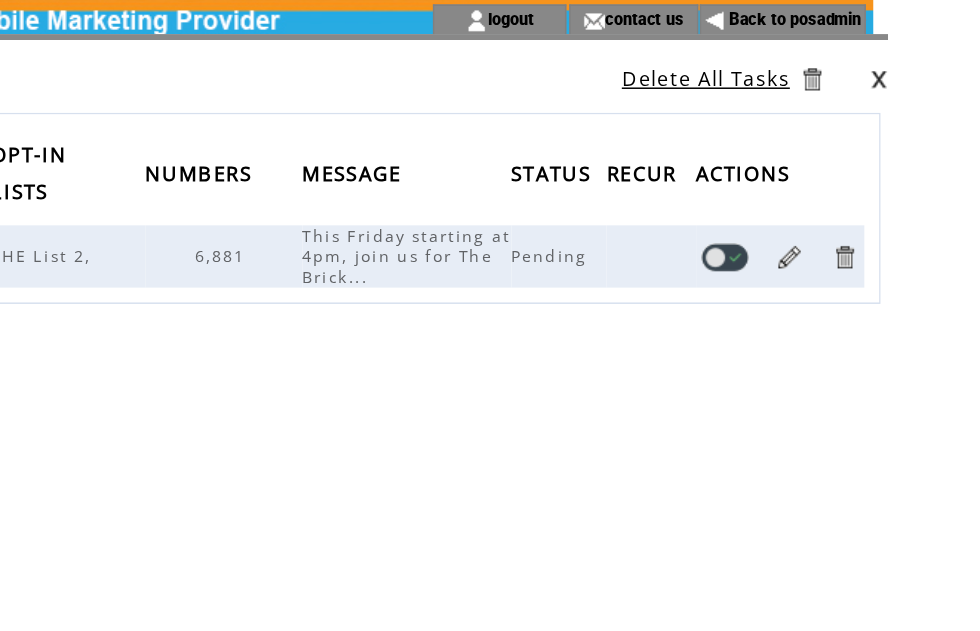 click at bounding box center [912, 101] 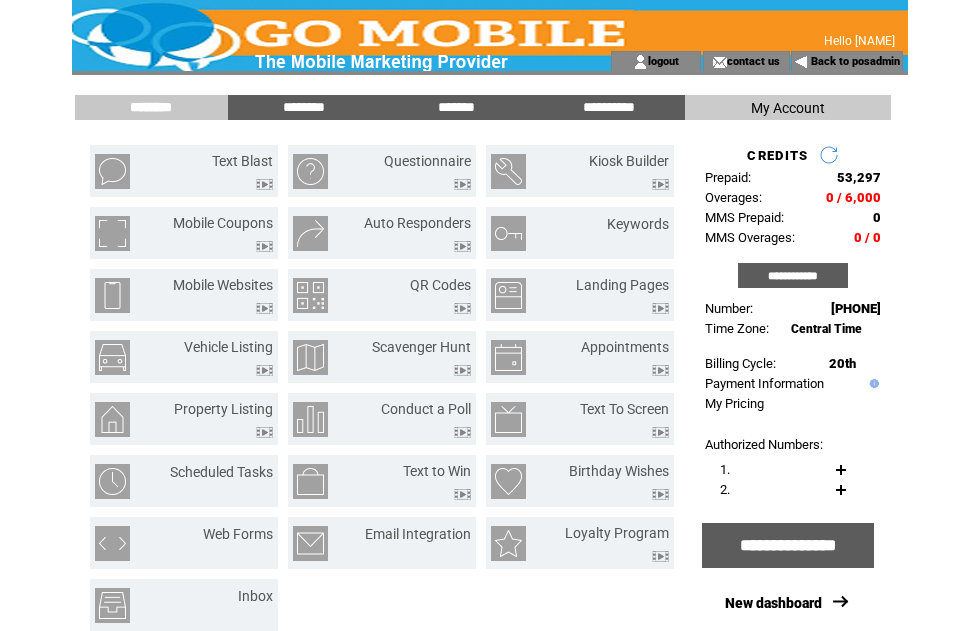 scroll, scrollTop: 0, scrollLeft: 0, axis: both 